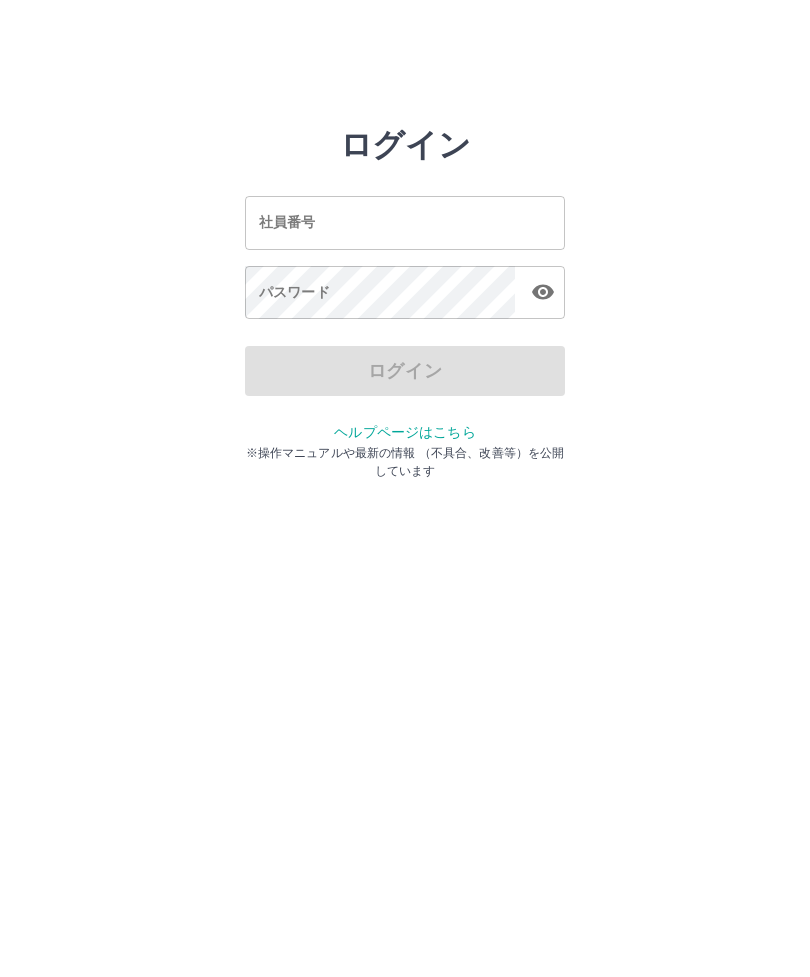 scroll, scrollTop: 0, scrollLeft: 0, axis: both 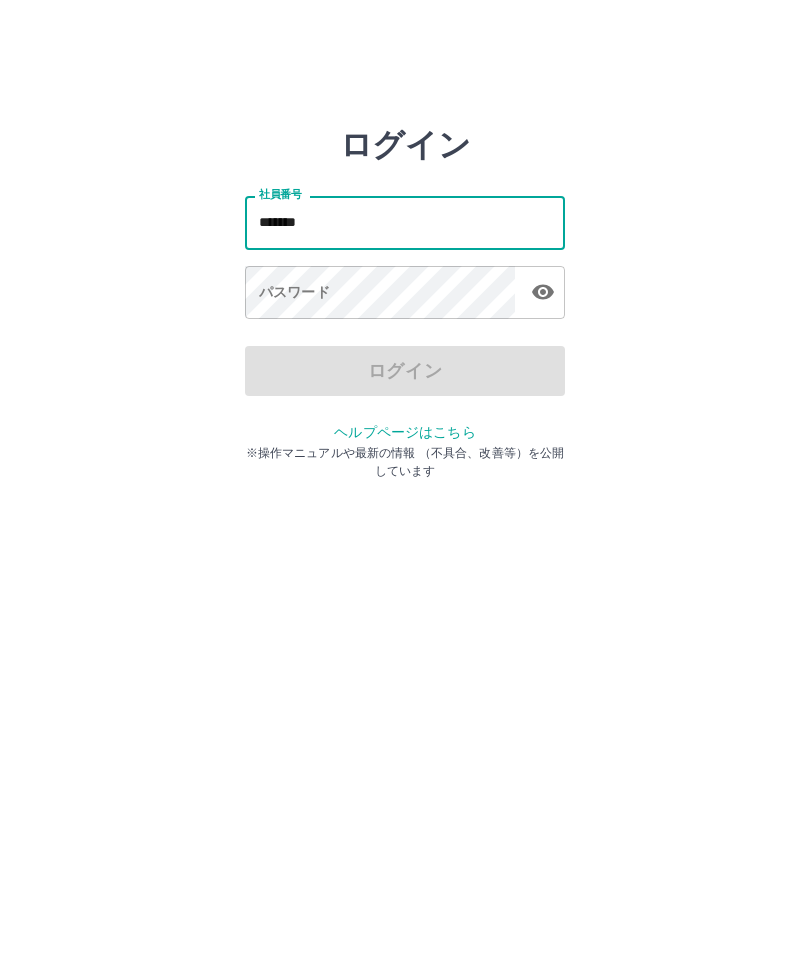 type on "*******" 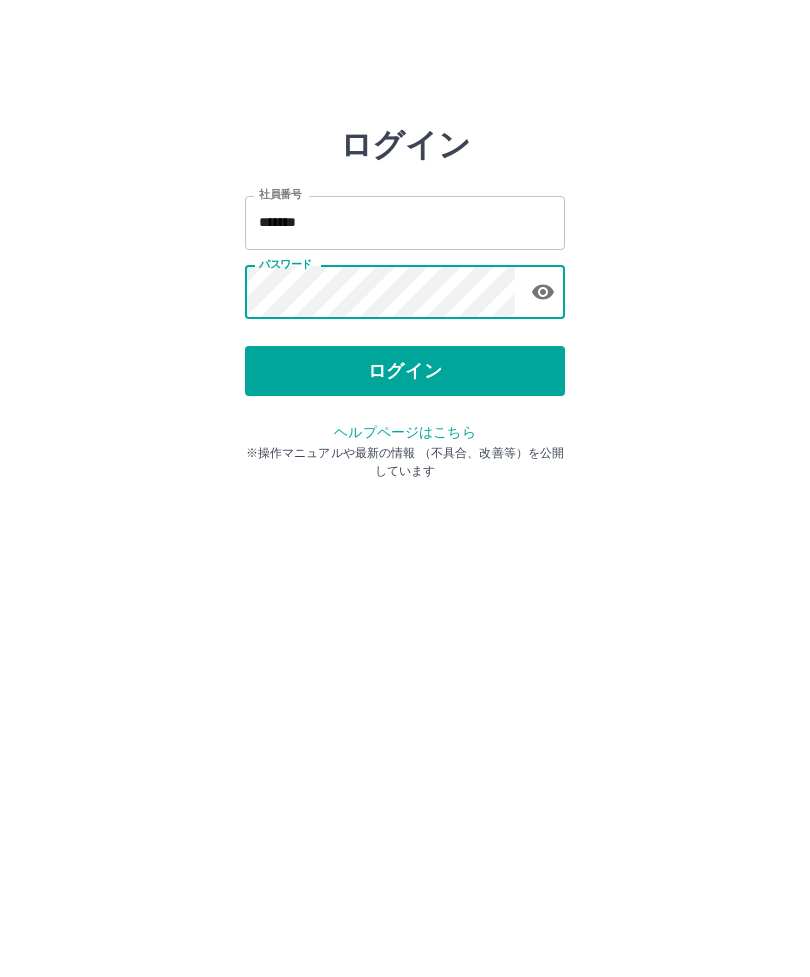 click on "ログイン" at bounding box center [405, 371] 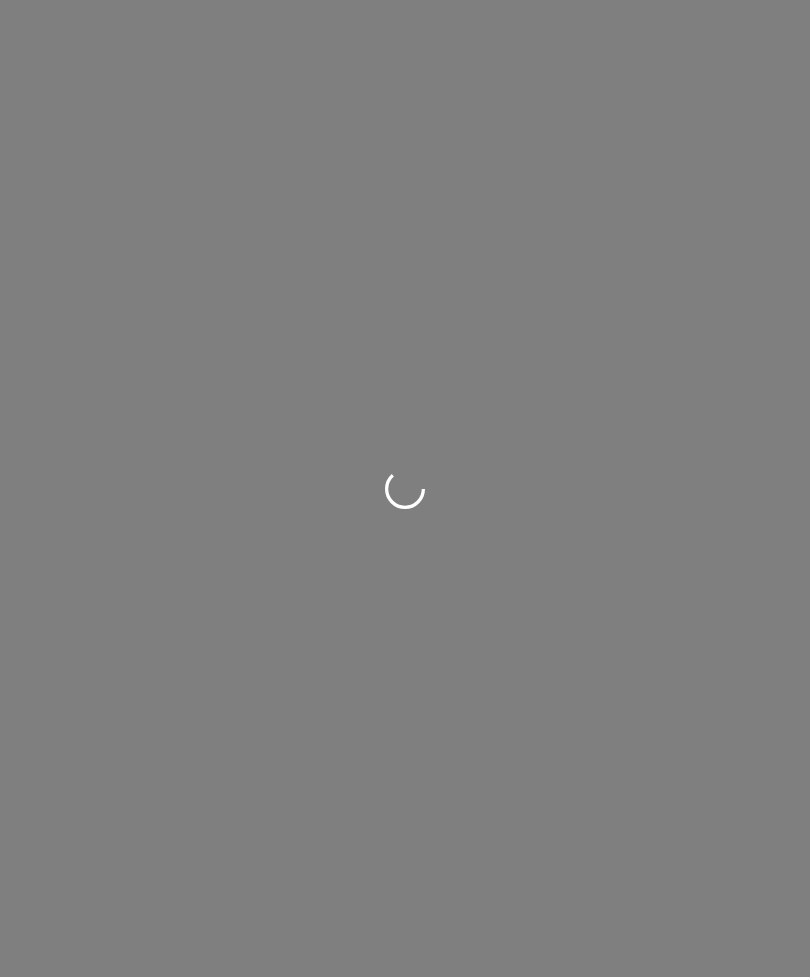 scroll, scrollTop: 0, scrollLeft: 0, axis: both 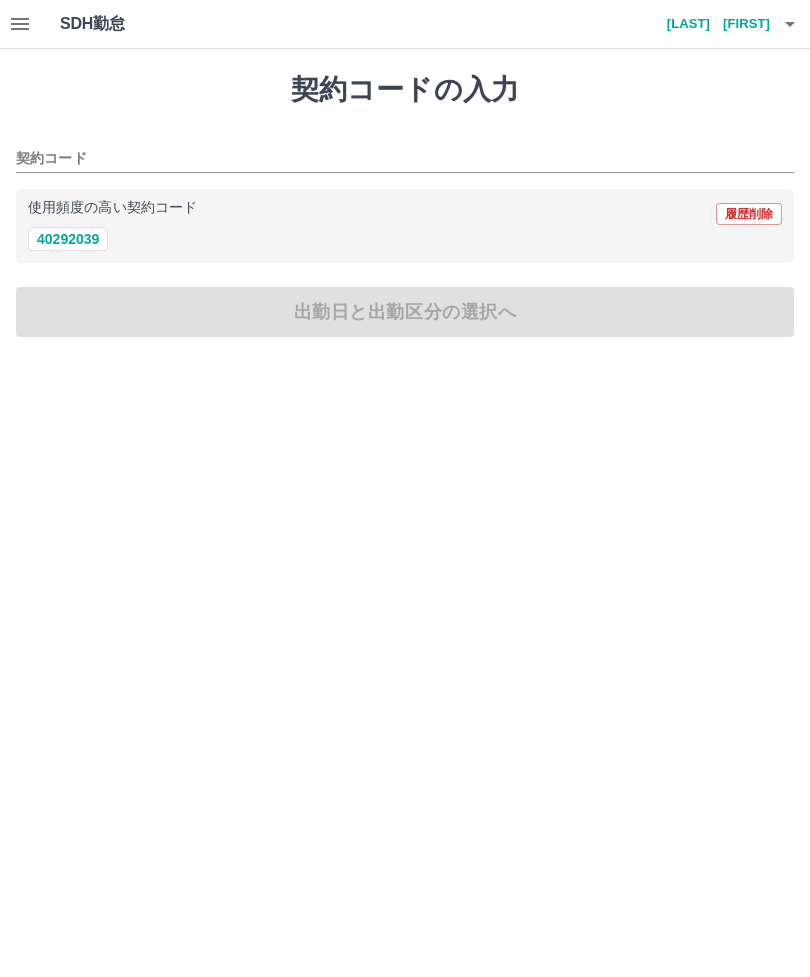 click on "40292039" at bounding box center (68, 239) 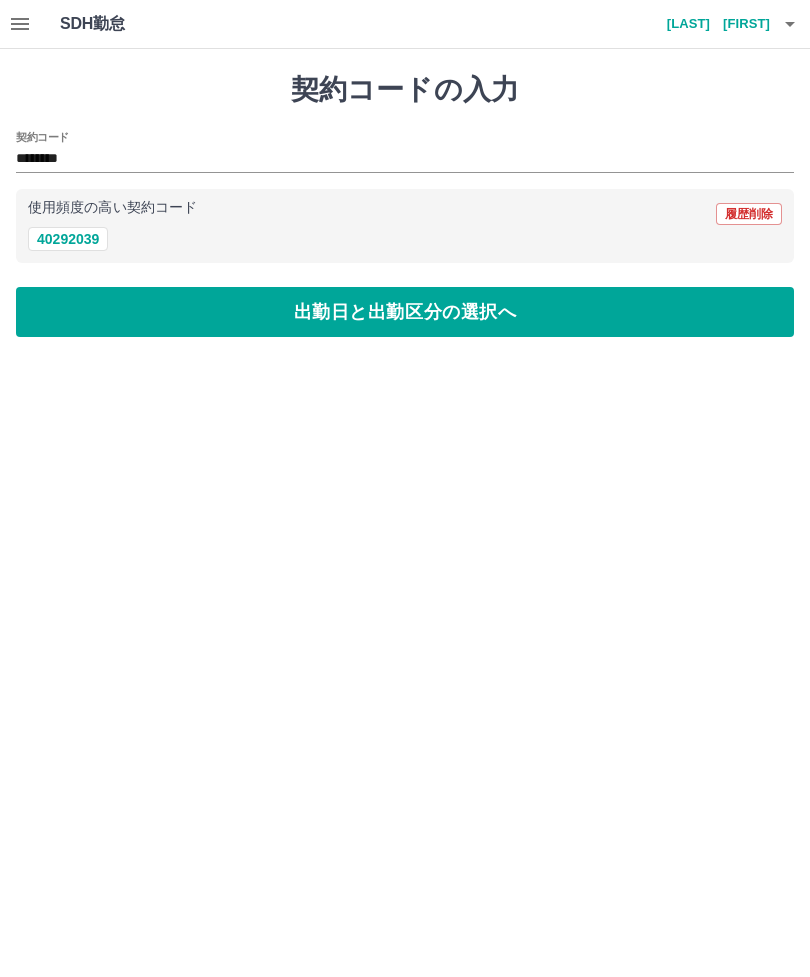 click on "出勤日と出勤区分の選択へ" at bounding box center (405, 312) 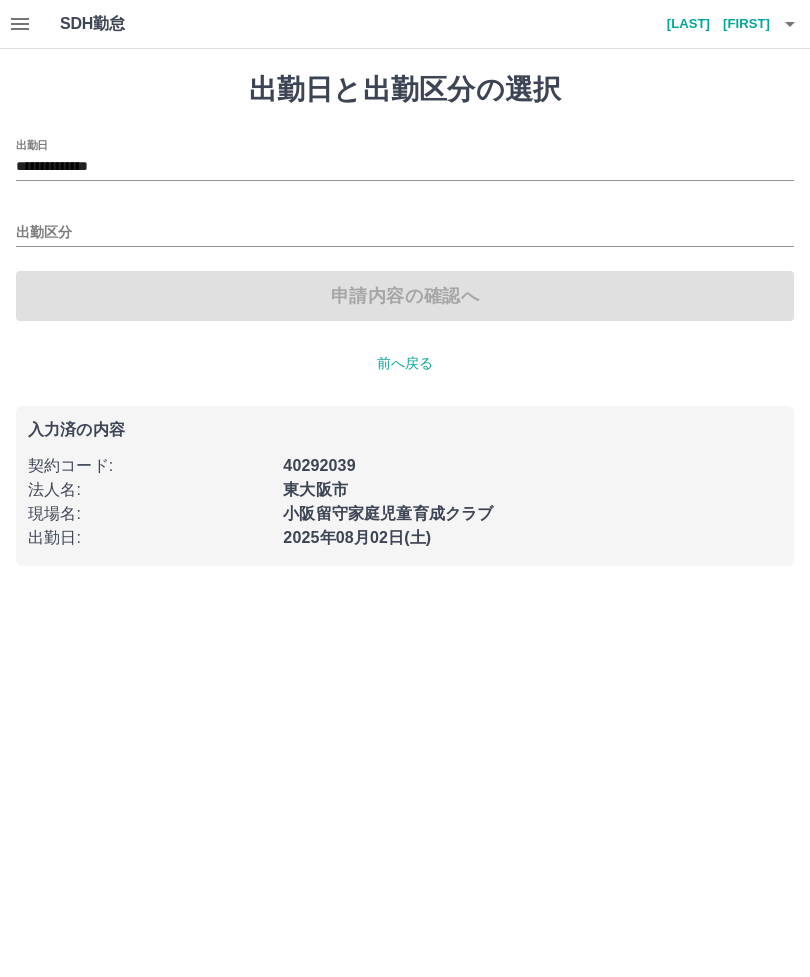 click on "出勤区分" at bounding box center (405, 233) 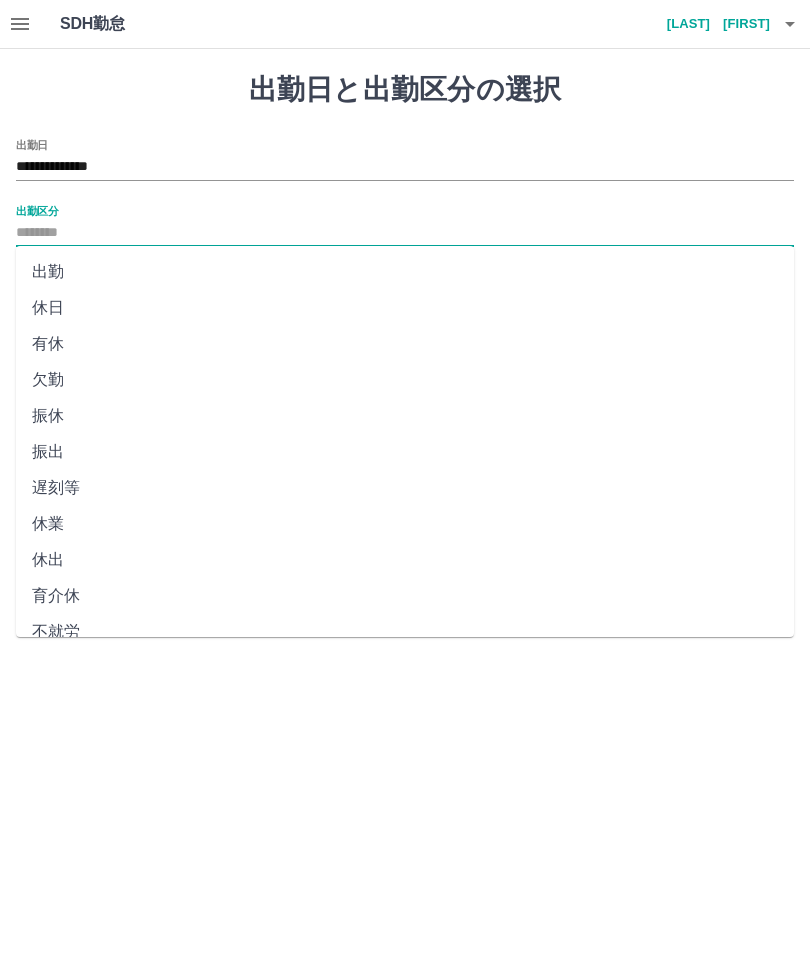 click on "出勤" at bounding box center (405, 272) 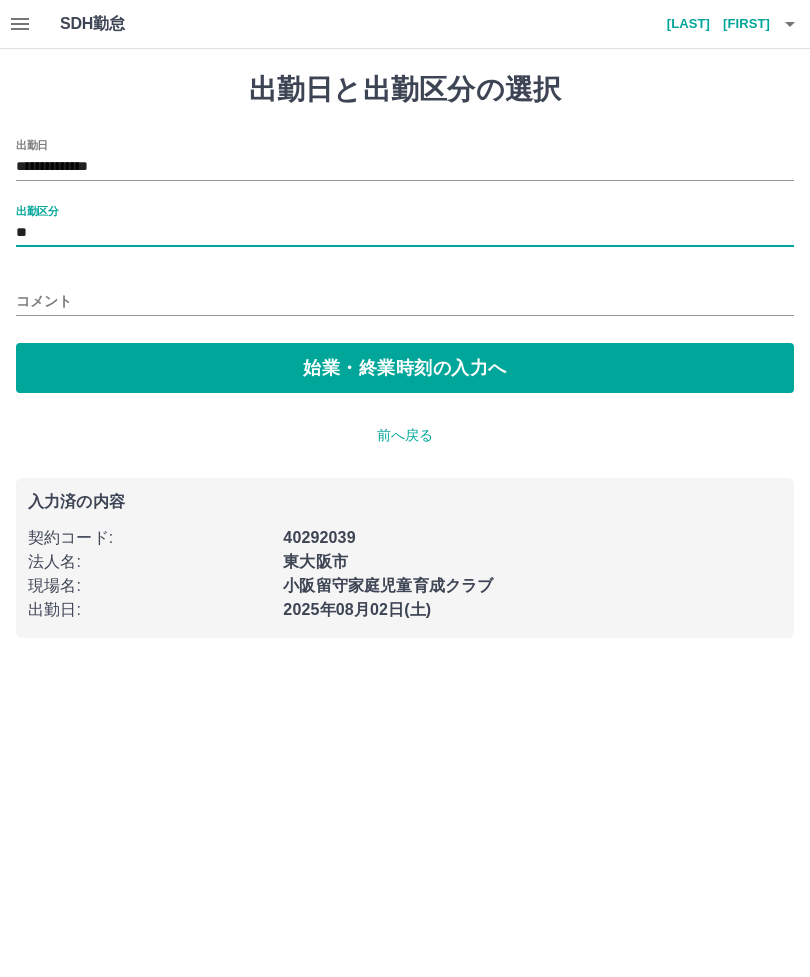 click on "始業・終業時刻の入力へ" at bounding box center (405, 368) 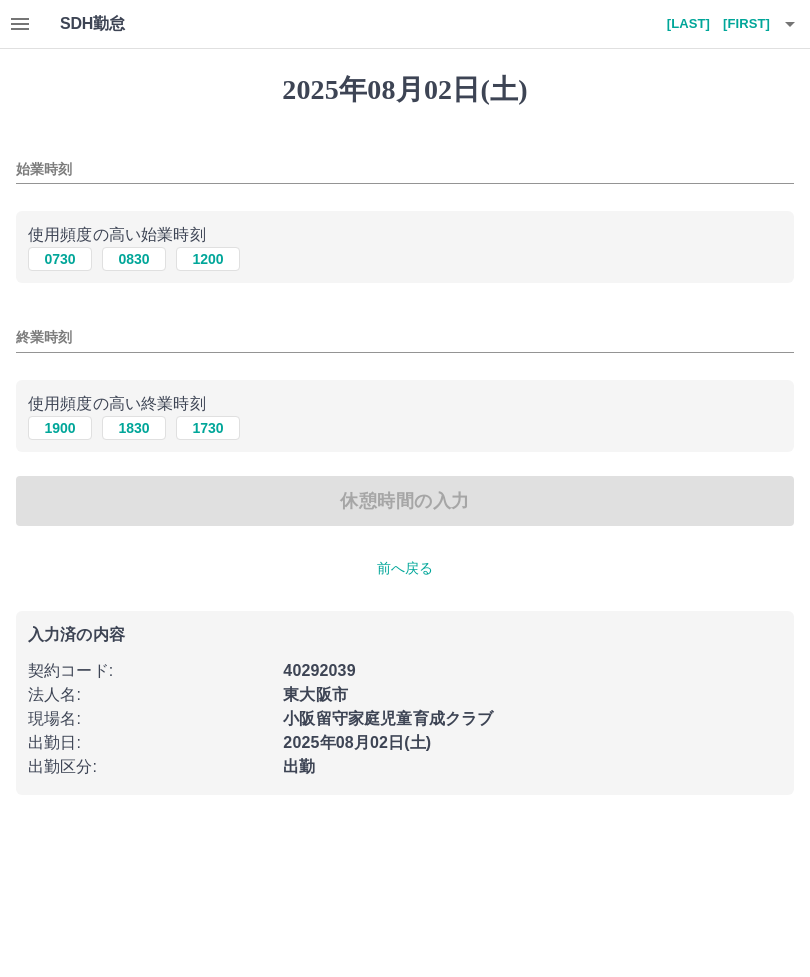 click on "0830" at bounding box center (134, 259) 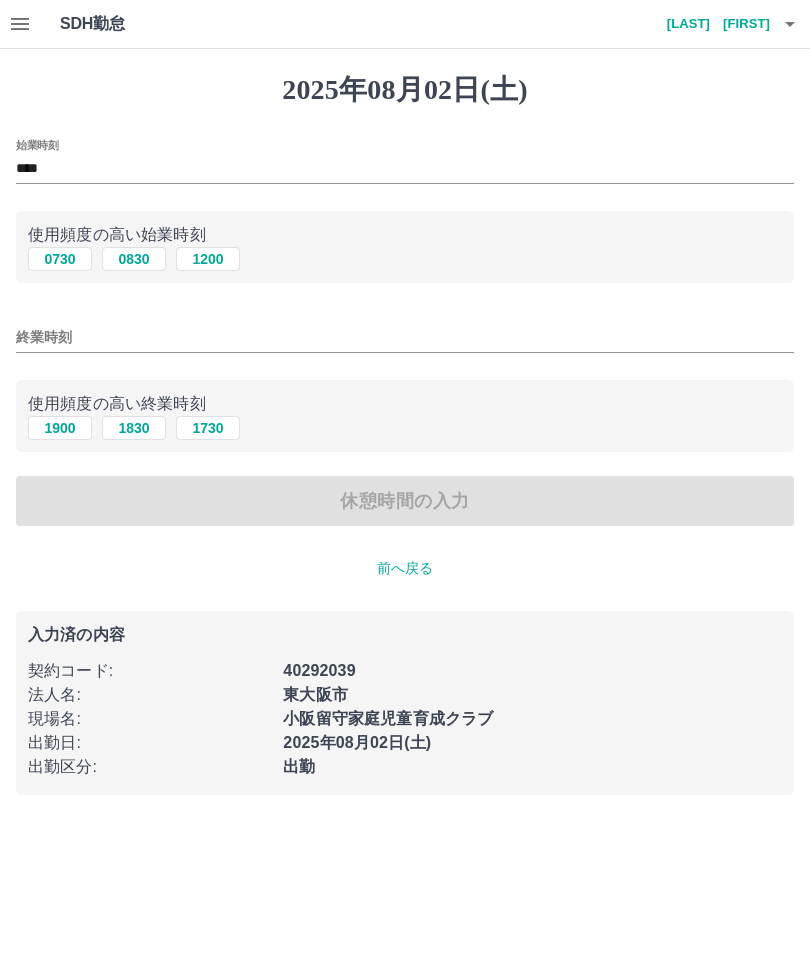 click on "[PHONE]" at bounding box center (405, 428) 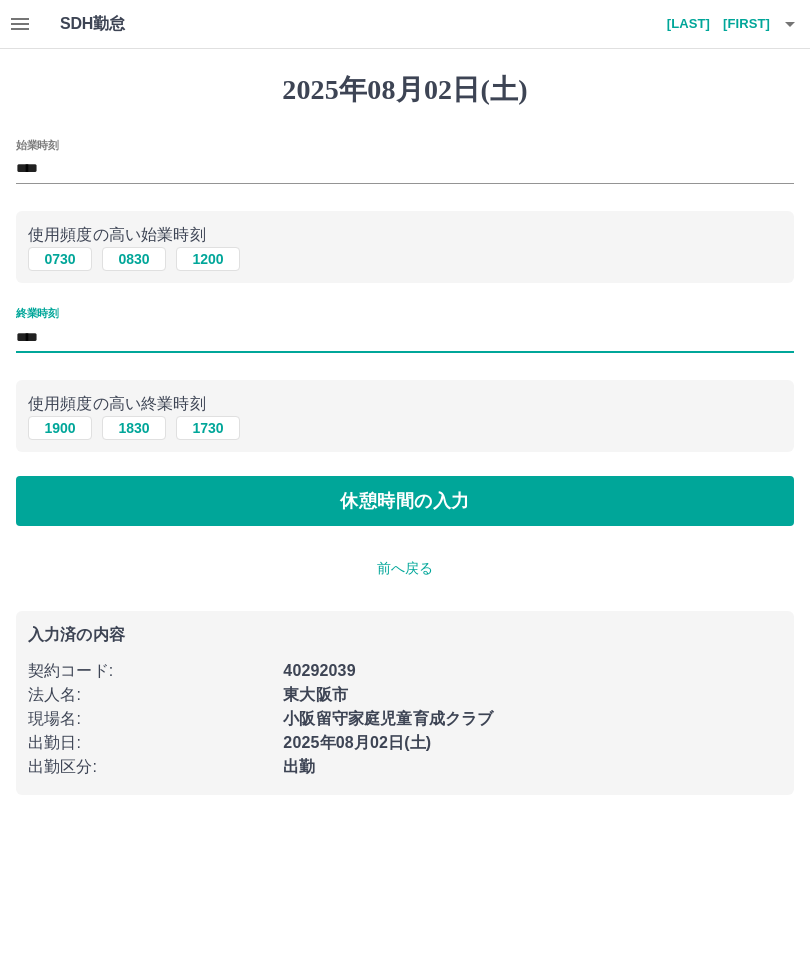 type on "****" 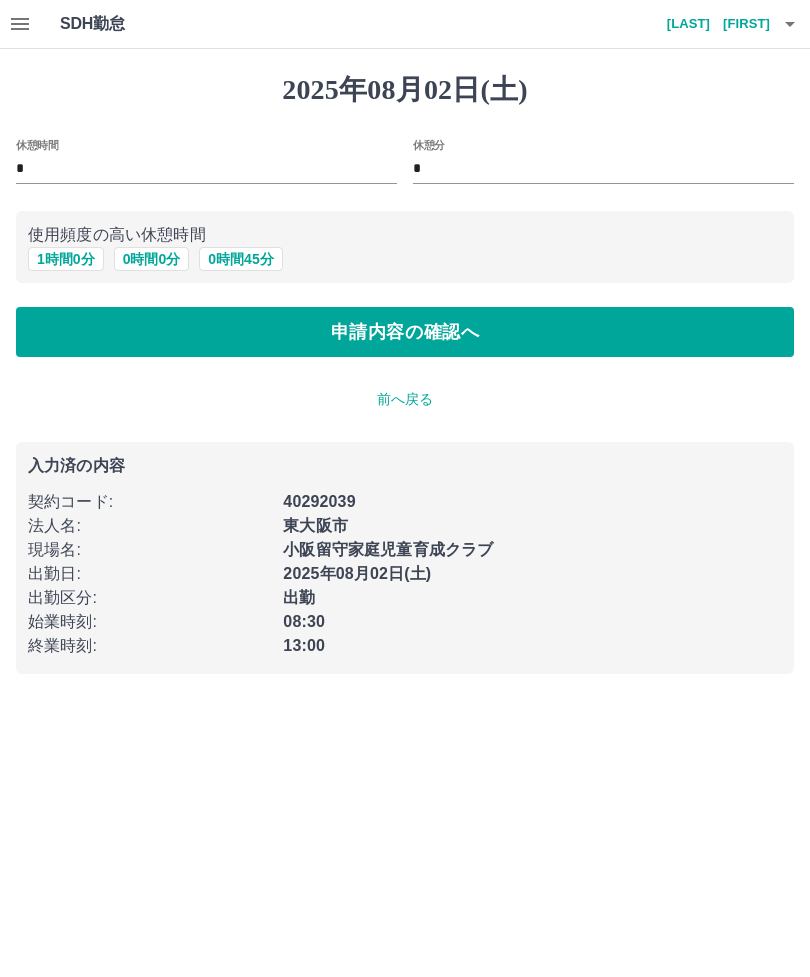 click on "申請内容の確認へ" at bounding box center (405, 332) 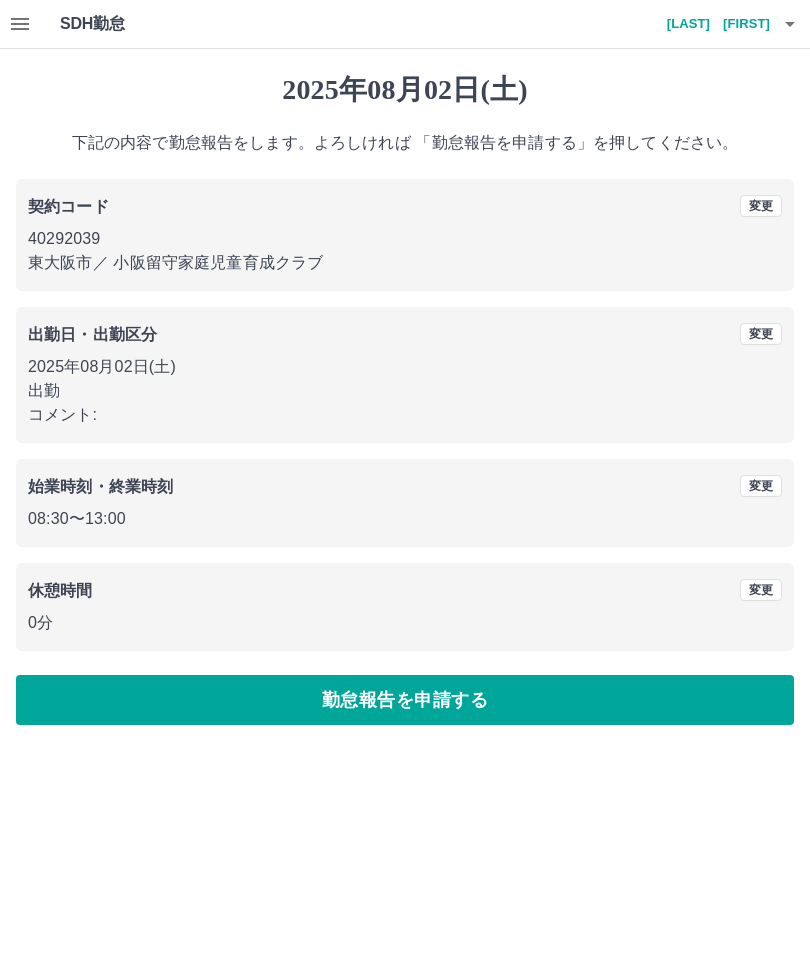 click on "勤怠報告を申請する" at bounding box center (405, 700) 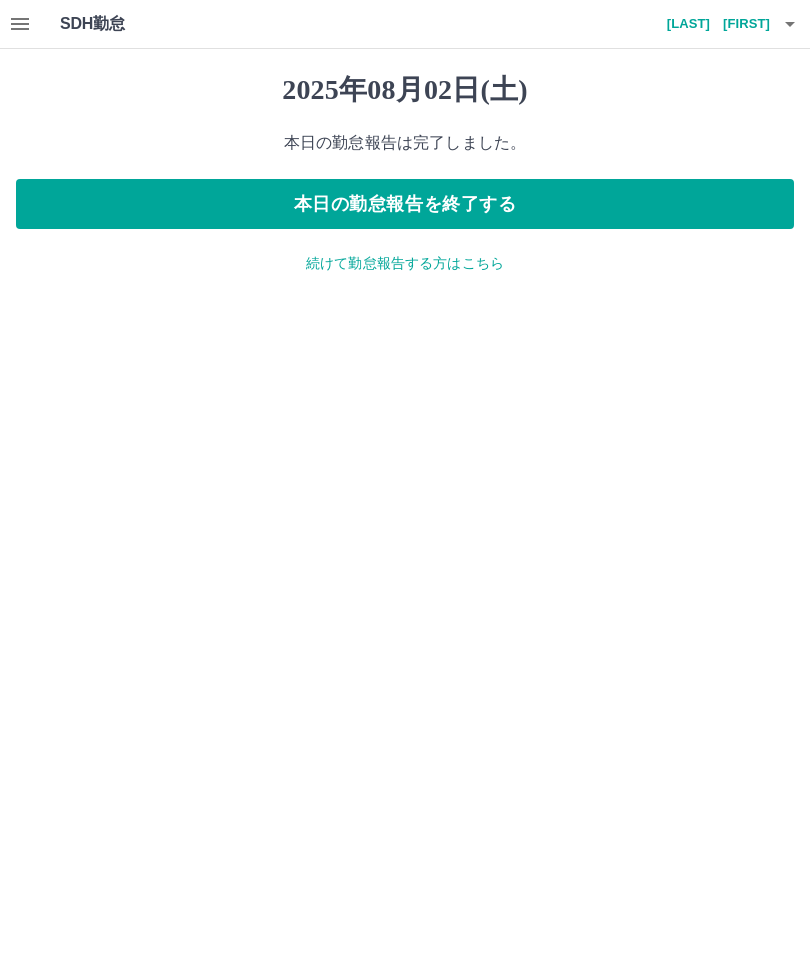 click on "本日の勤怠報告を終了する" at bounding box center (405, 204) 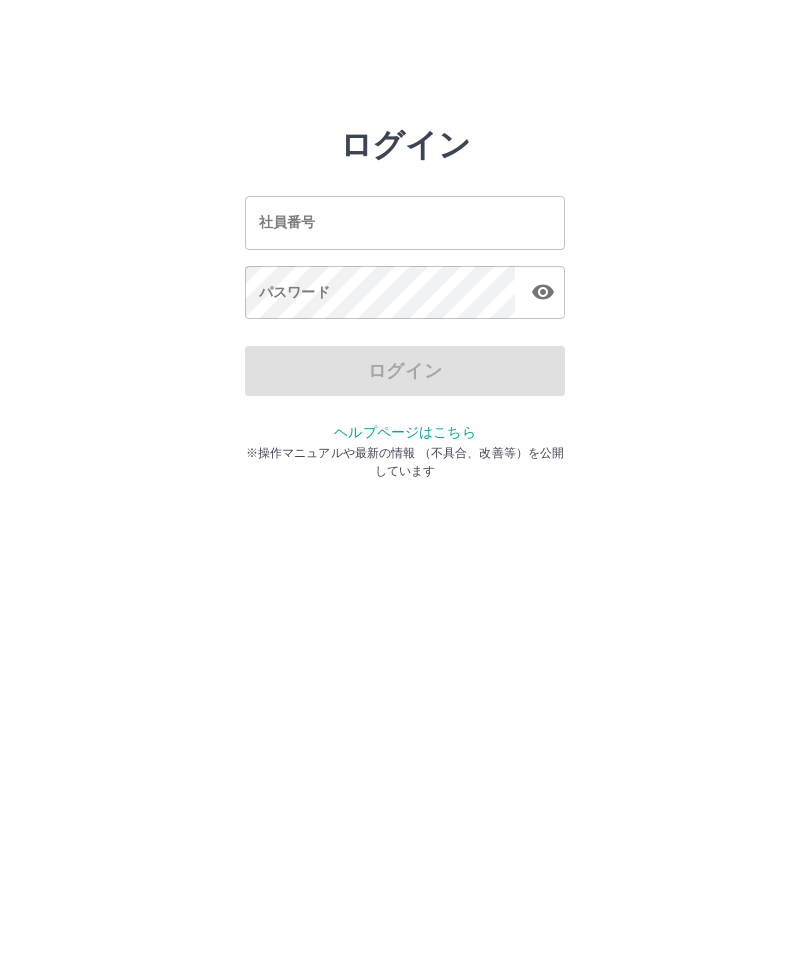 scroll, scrollTop: 0, scrollLeft: 0, axis: both 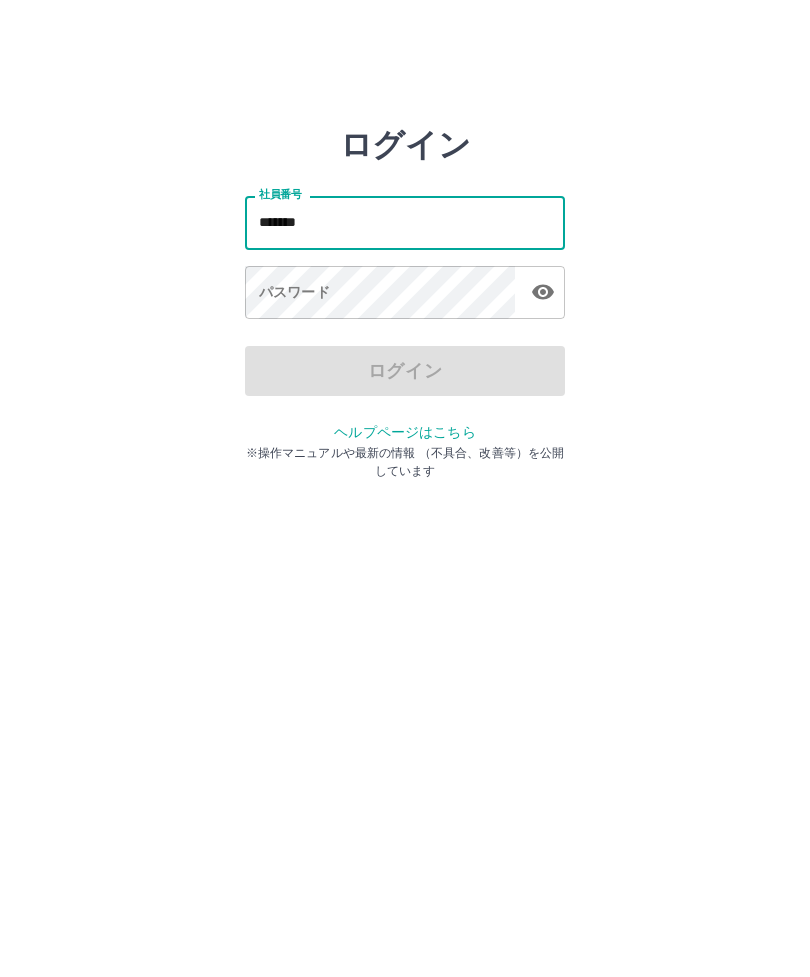 type on "*******" 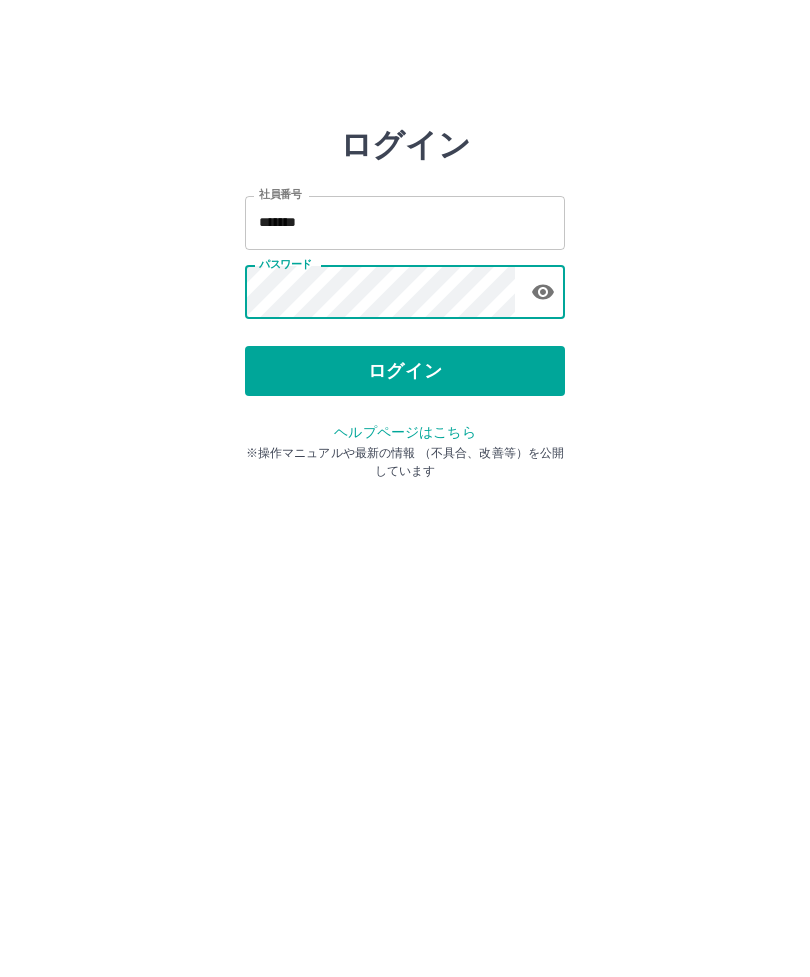 click on "ログイン" at bounding box center [405, 371] 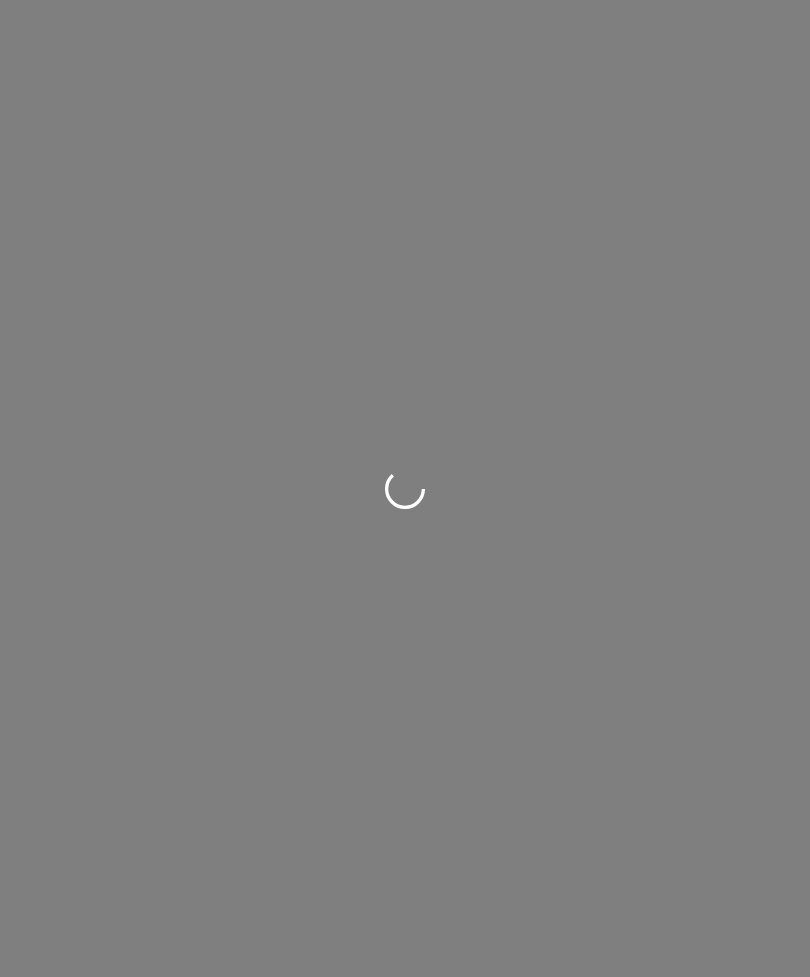 scroll, scrollTop: 0, scrollLeft: 0, axis: both 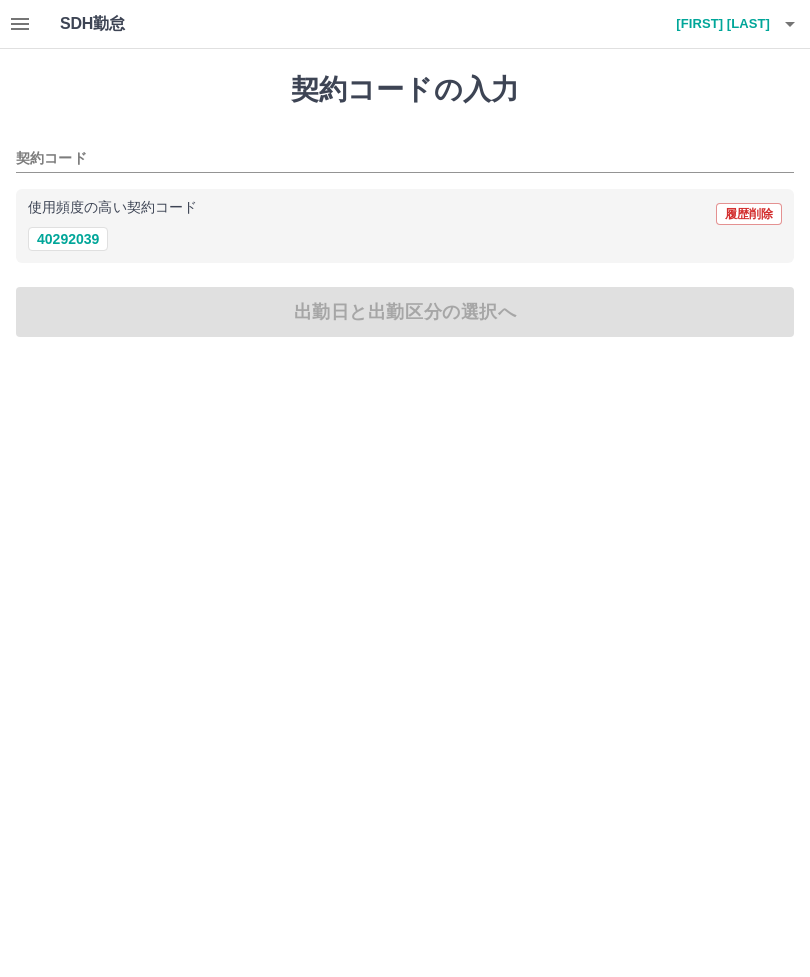 click on "40292039" at bounding box center (68, 239) 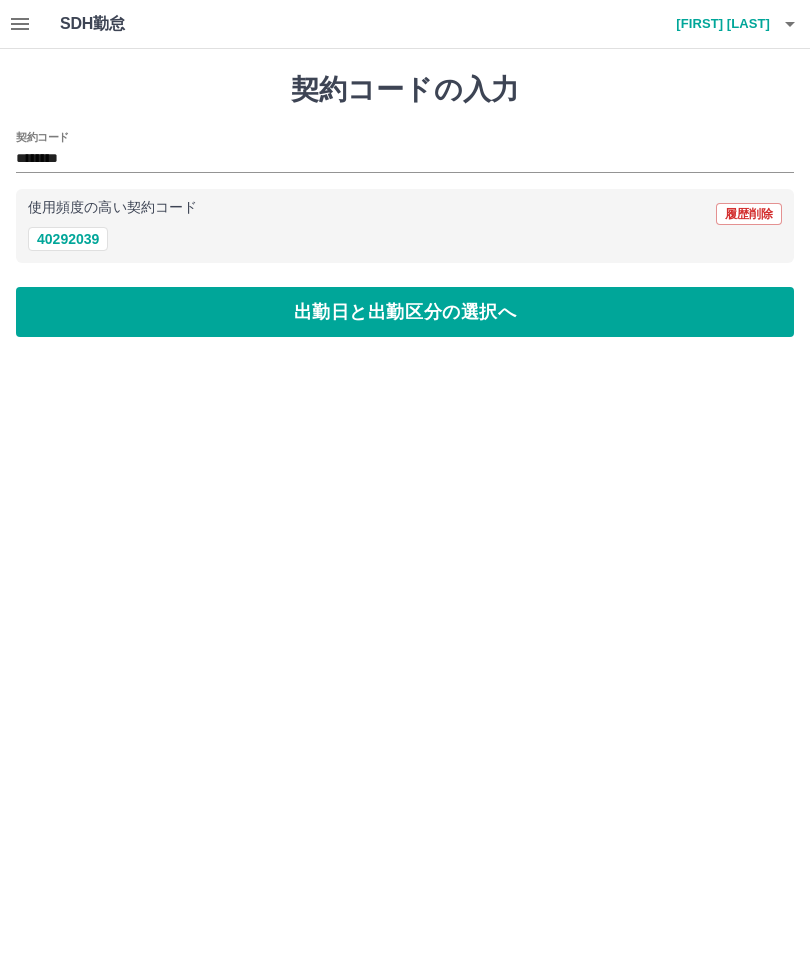 click on "出勤日と出勤区分の選択へ" at bounding box center [405, 312] 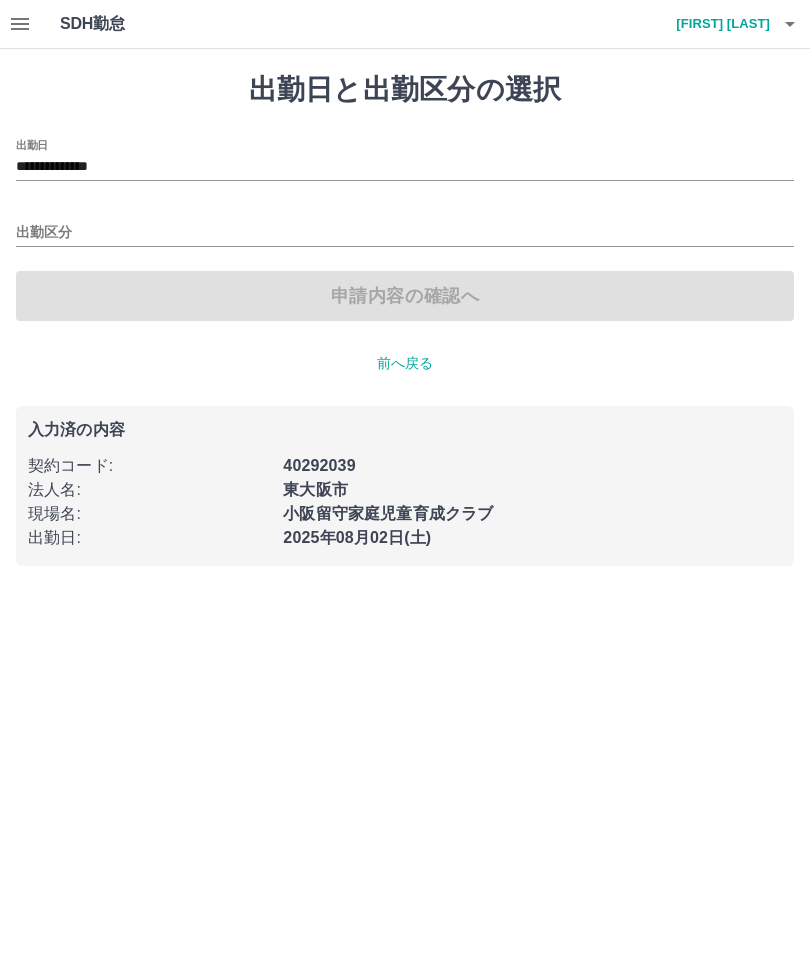 click on "出勤区分" at bounding box center (405, 233) 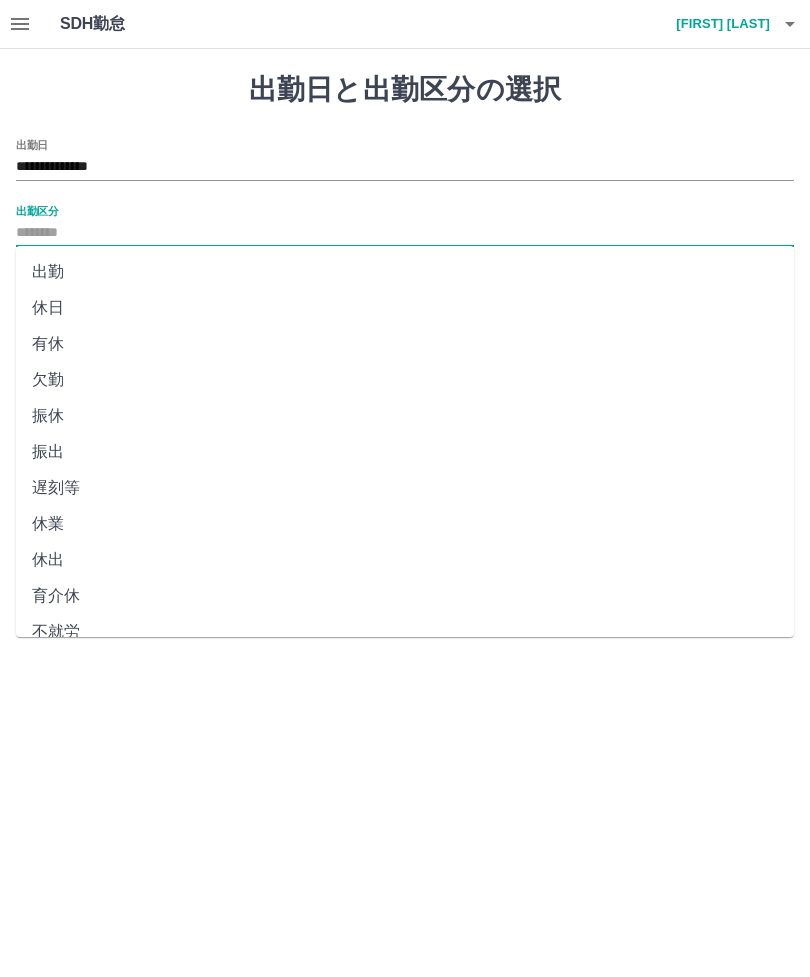 click on "出勤" at bounding box center (405, 272) 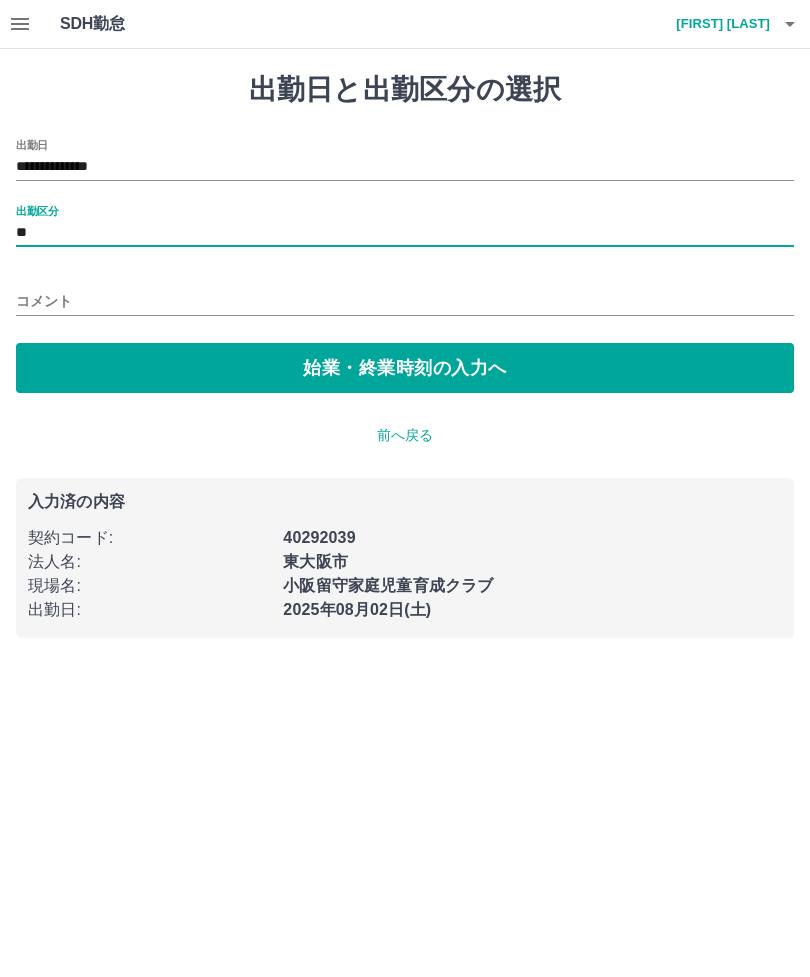 click on "始業・終業時刻の入力へ" at bounding box center [405, 368] 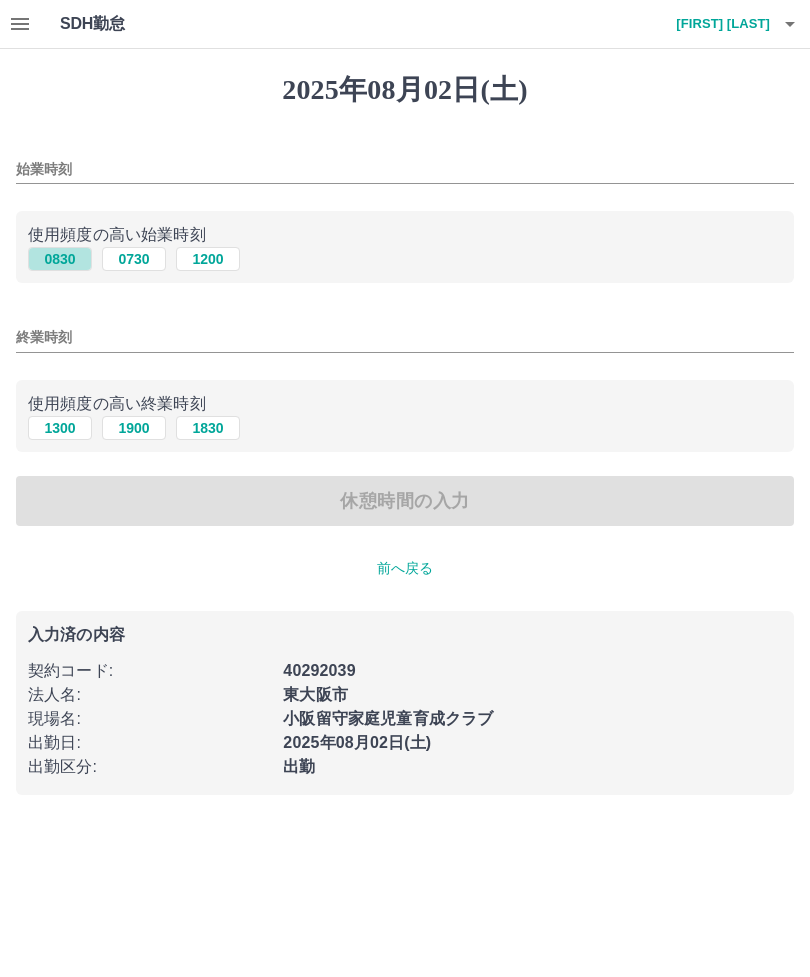 click on "0830" at bounding box center [60, 259] 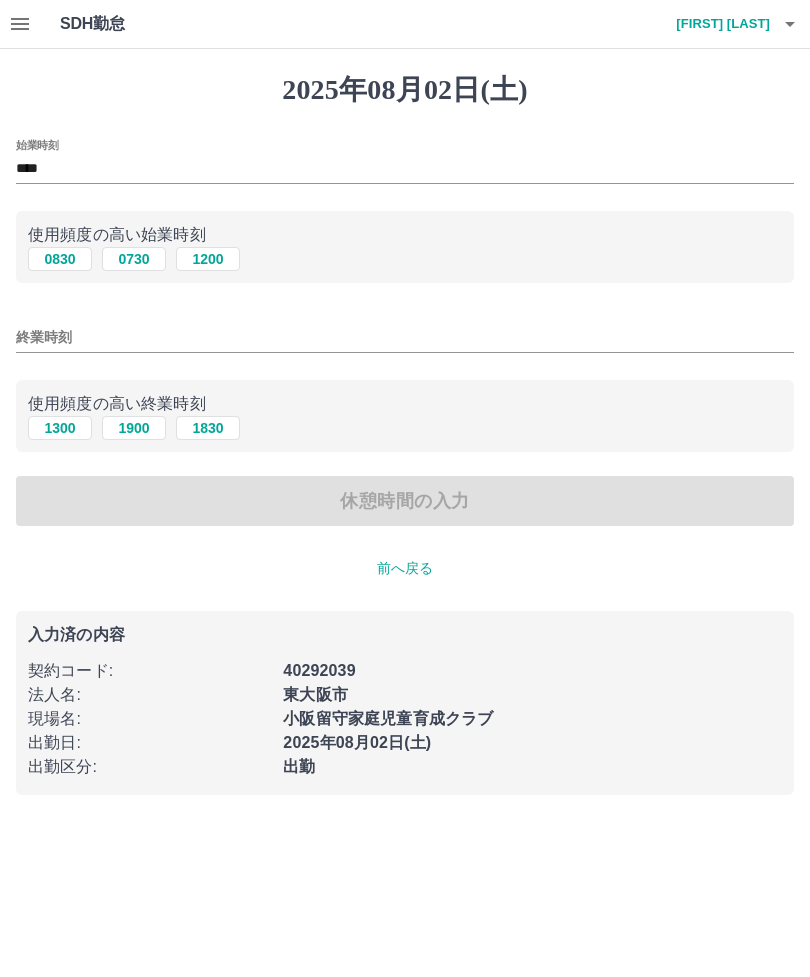 click on "1300" at bounding box center (60, 428) 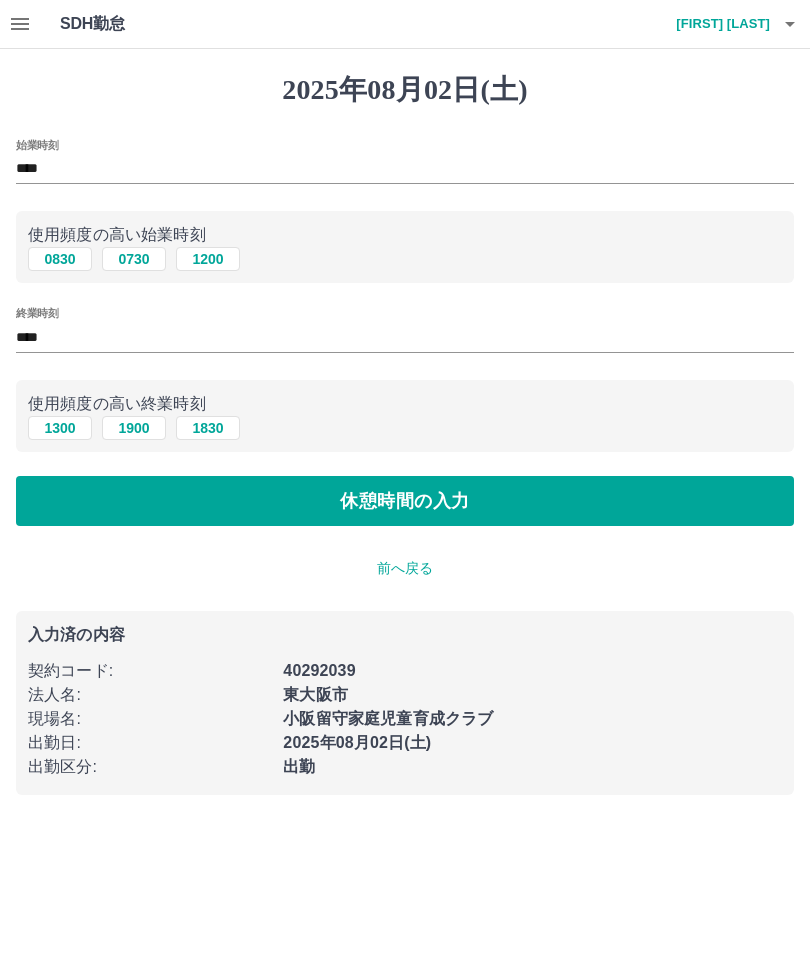 click on "休憩時間の入力" at bounding box center (405, 501) 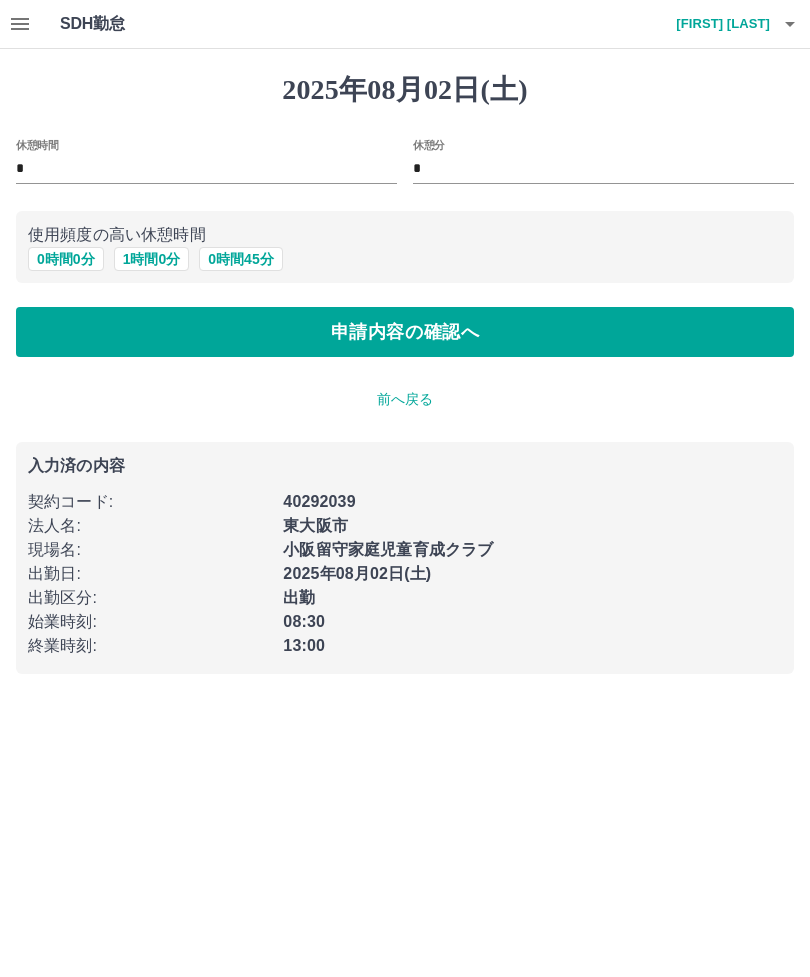 click on "申請内容の確認へ" at bounding box center [405, 332] 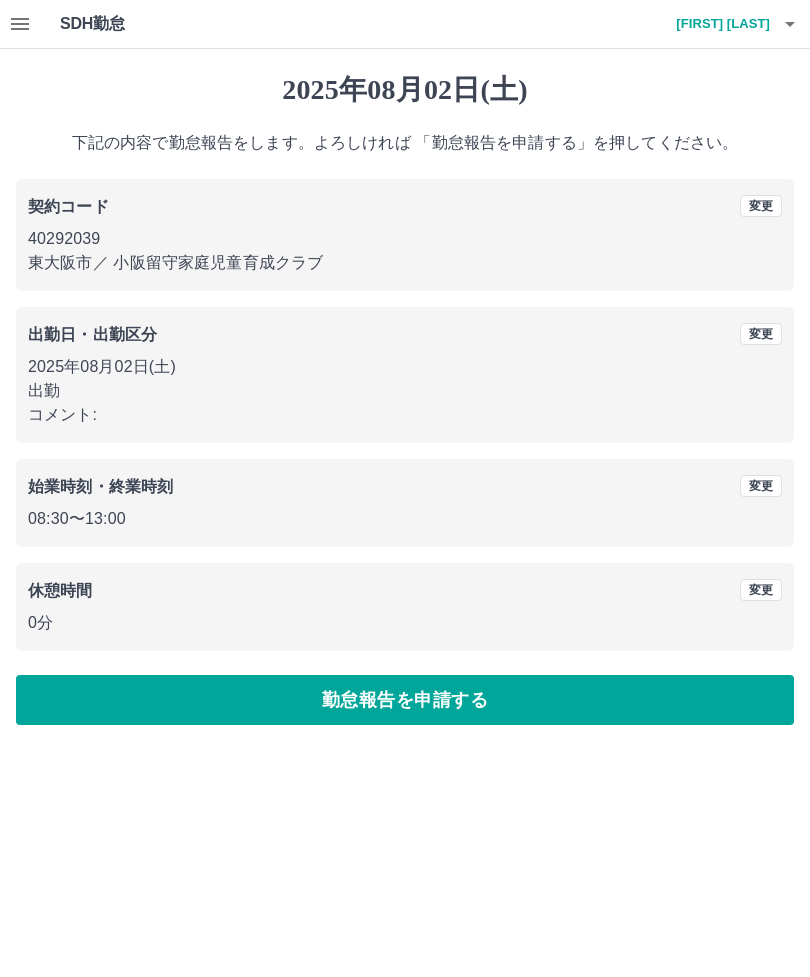 click on "勤怠報告を申請する" at bounding box center (405, 700) 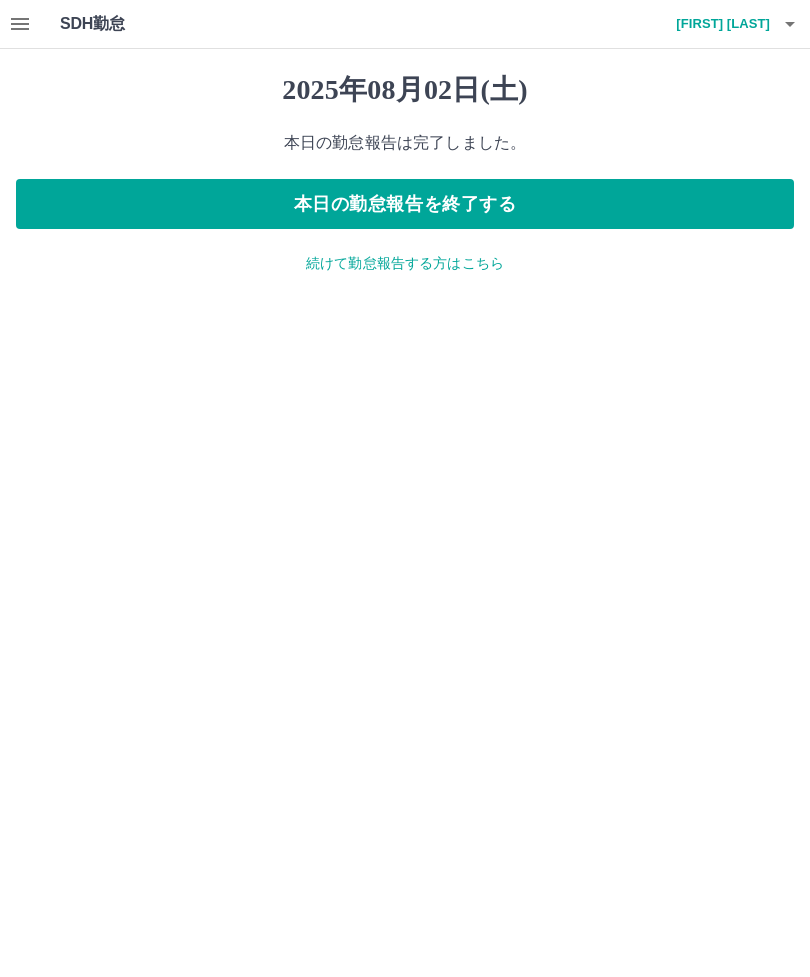 click on "本日の勤怠報告を終了する" at bounding box center [405, 204] 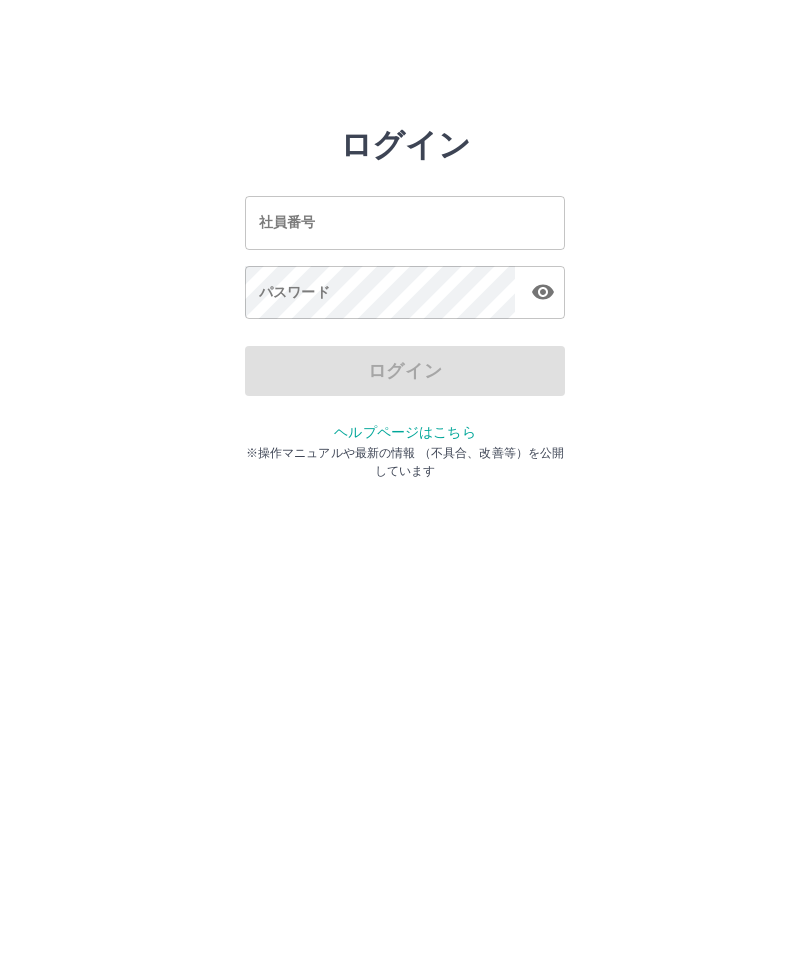 scroll, scrollTop: 0, scrollLeft: 0, axis: both 